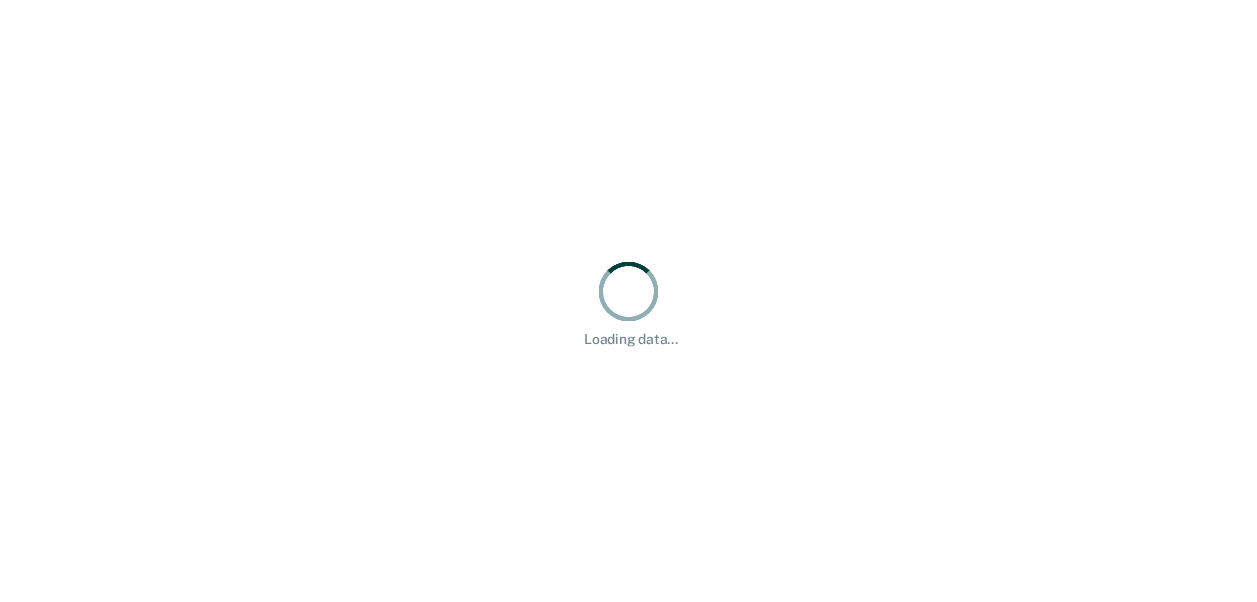 scroll, scrollTop: 0, scrollLeft: 0, axis: both 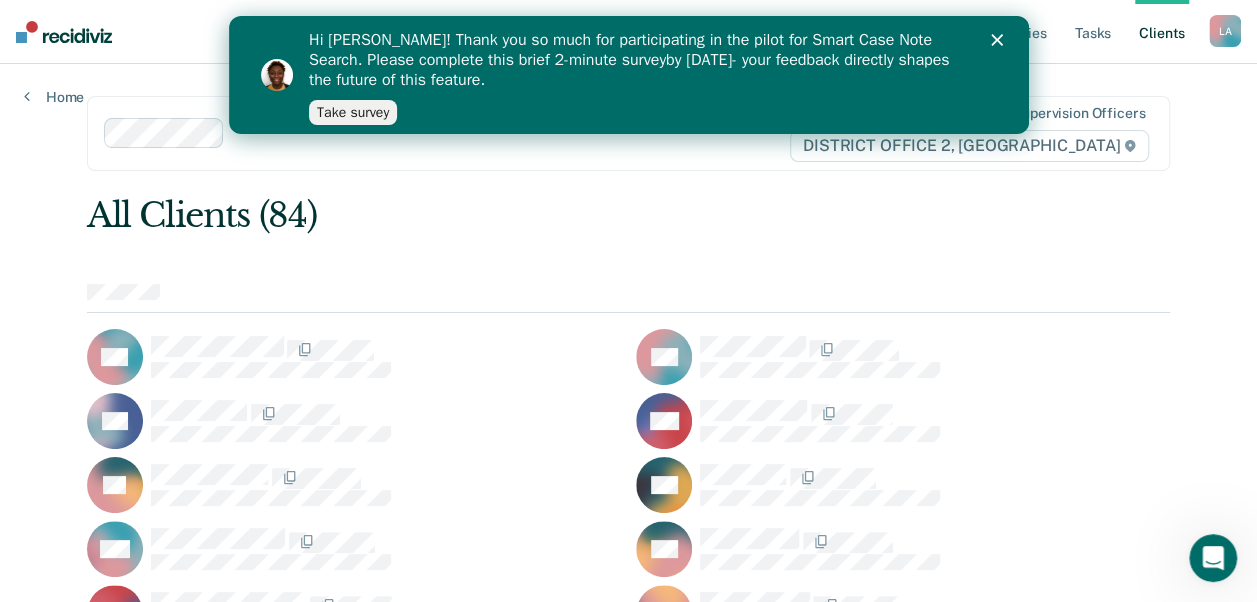 click 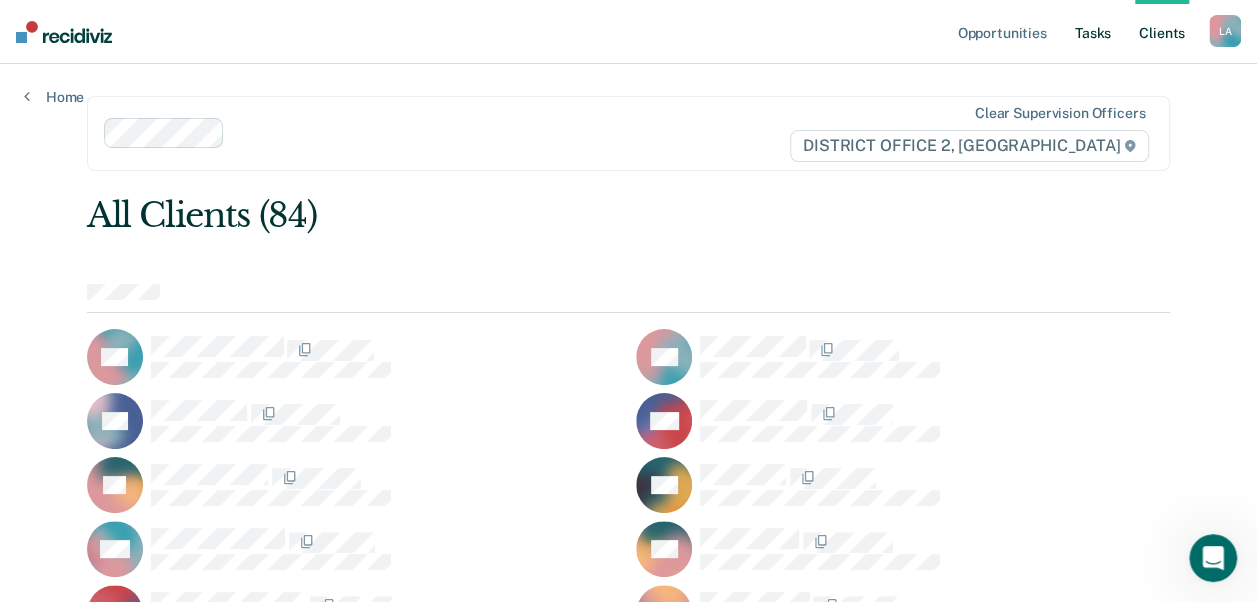 click on "Tasks" at bounding box center [1093, 32] 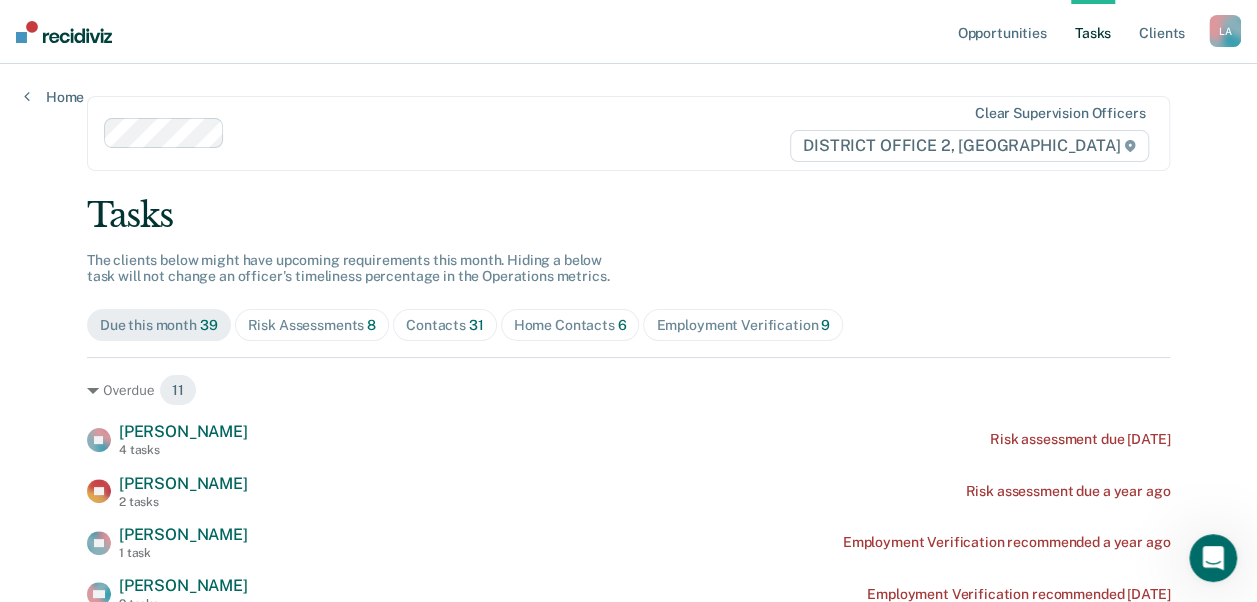 click on "Tasks The clients below might have upcoming requirements this month. Hiding a below task will not change an officer's timeliness percentage in the Operations metrics. Due this month   39 Risk Assessments   8 Contacts   31 Home Contacts   6 Employment Verification   9   Overdue   11 DJ [PERSON_NAME] 4 tasks Risk assessment due [DATE] [PERSON_NAME] 2 tasks Risk assessment due a year ago TR [PERSON_NAME] 1 task Employment Verification recommended a year ago AA [PERSON_NAME] 2 tasks Employment Verification recommended [DATE] NM [PERSON_NAME] 1 task Employment Verification recommended [DATE] AP Asineom Painter 2 tasks Employment Verification recommended [DATE] LG [PERSON_NAME] 3 tasks Risk assessment due [DATE] PB [PERSON_NAME] 3 tasks Home contact recommended [DATE] MC [PERSON_NAME] 1 task Employment Verification recommended a month ago AW [PERSON_NAME] 1 task Risk assessment due [DATE] LT [PERSON_NAME] 1 task Contact recommended [DATE]   Due this month   28" at bounding box center [628, 1335] 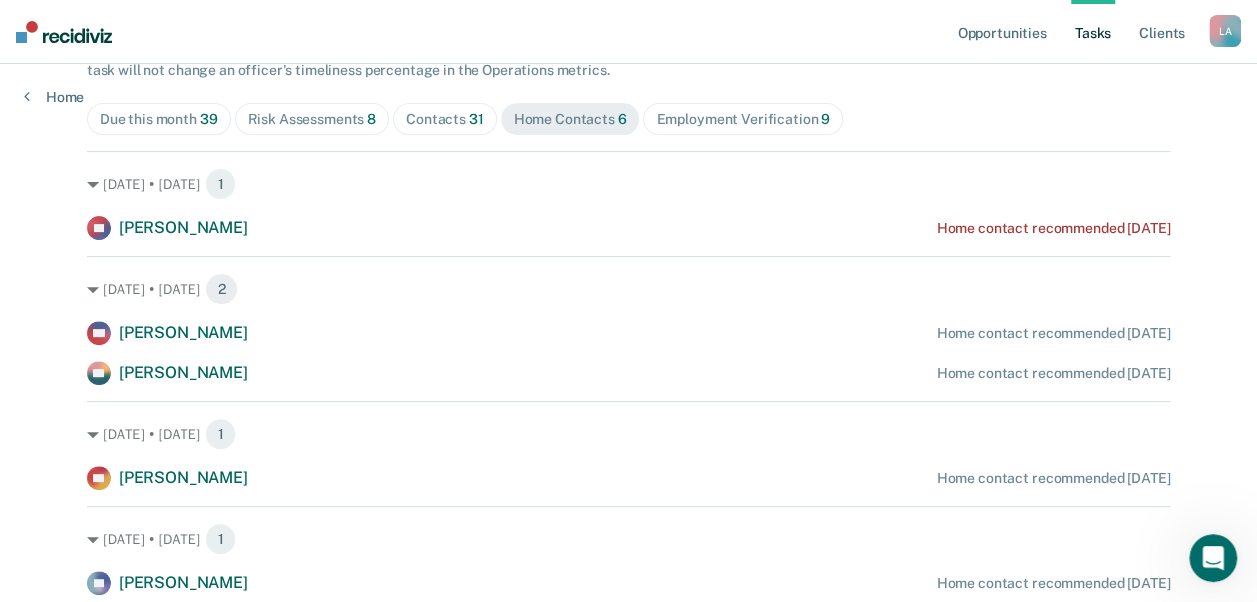 scroll, scrollTop: 205, scrollLeft: 0, axis: vertical 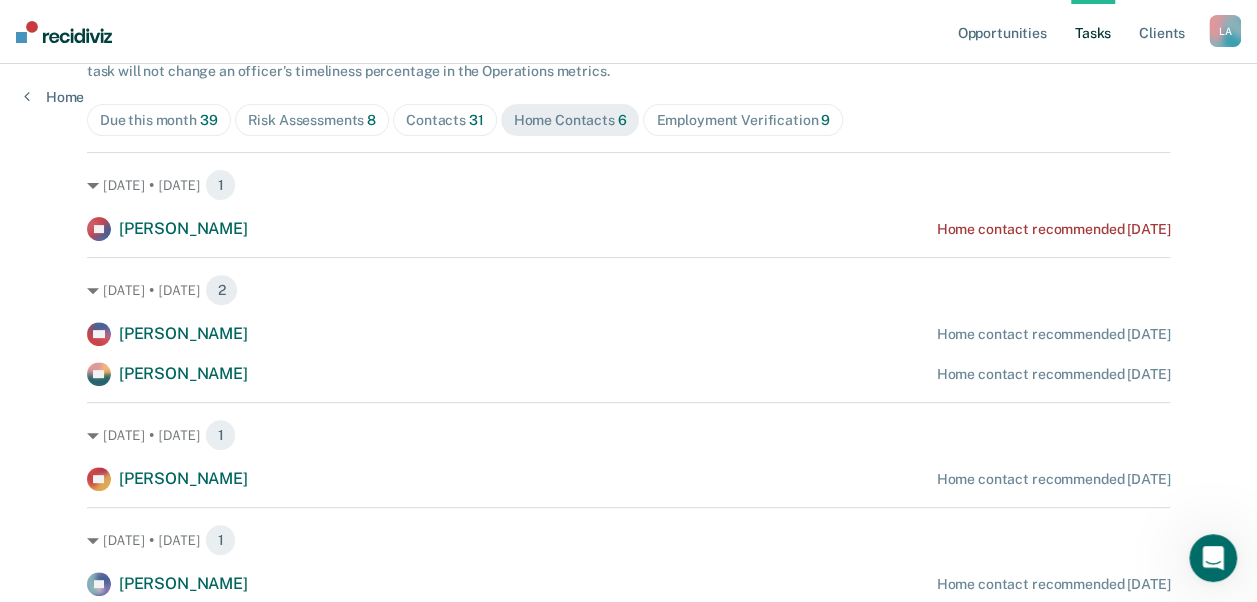 click on "[DATE] • [DATE]   1 PB [PERSON_NAME] Home contact recommended [DATE]   [DATE] • [DATE]   2 ND [PERSON_NAME] Home contact recommended [DATE] ED [PERSON_NAME] Home contact recommended [DATE]   [DATE] • [DATE]   1 AP [PERSON_NAME] Home contact recommended [DATE]   [DATE] • [DATE]   1 LG [PERSON_NAME] Home contact recommended [DATE]   [DATE] • [DATE]   1 DJ [PERSON_NAME] Home contact recommended in a month" at bounding box center (628, 426) 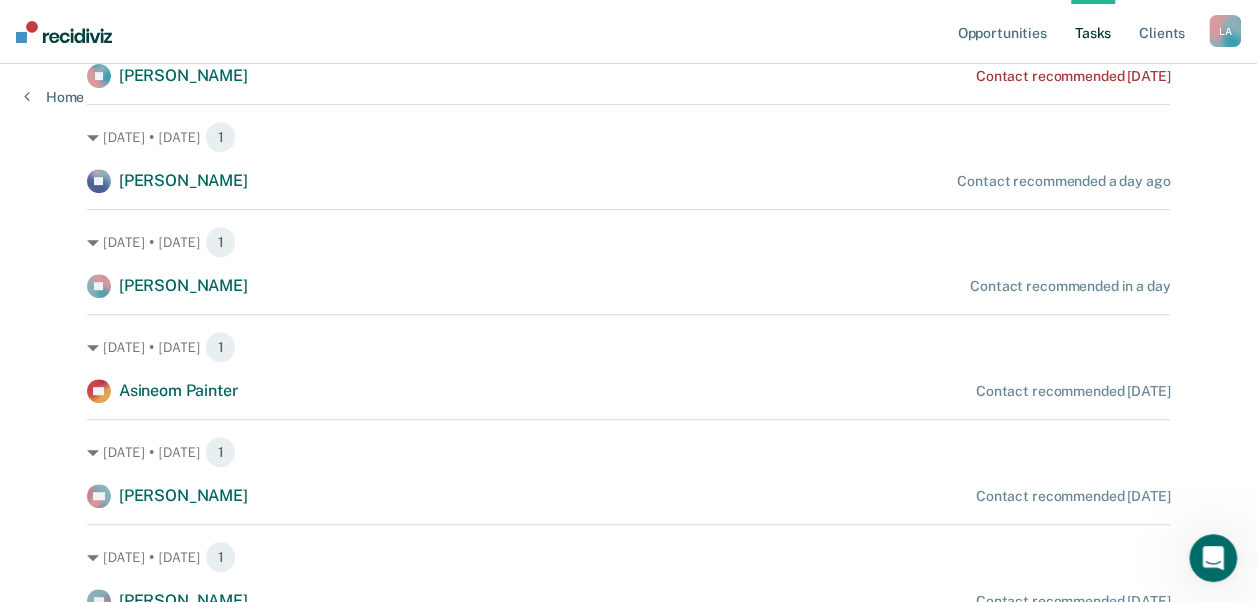 scroll, scrollTop: 359, scrollLeft: 0, axis: vertical 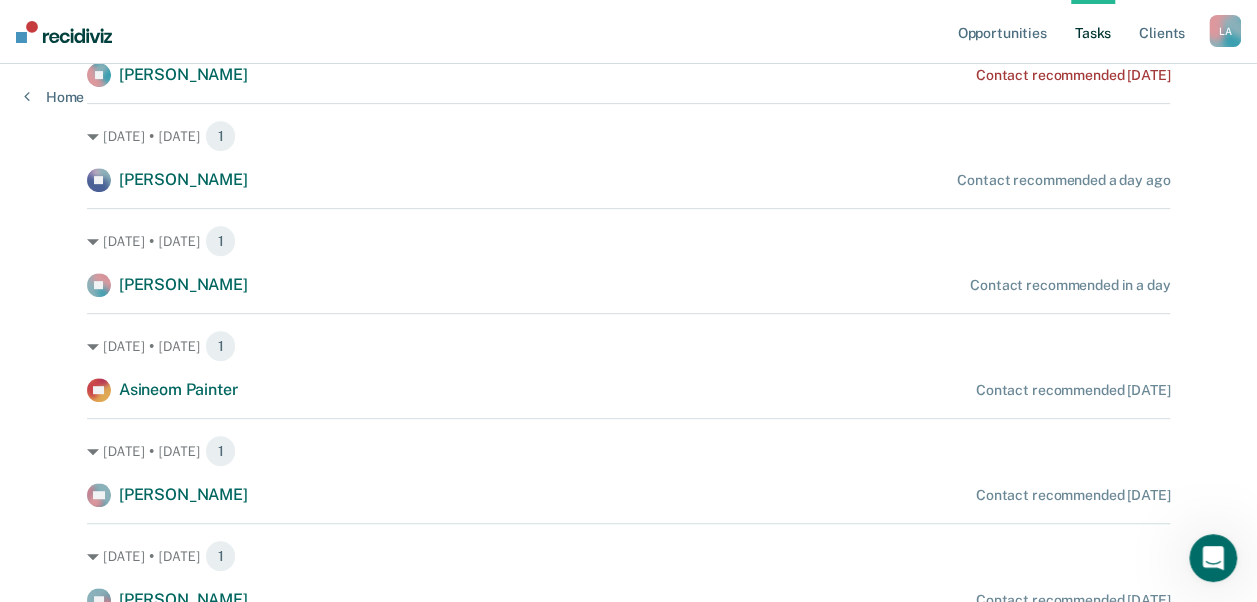 click on "[DATE] • [DATE]   1 RN [PERSON_NAME] Contact recommended [DATE]" at bounding box center (628, 462) 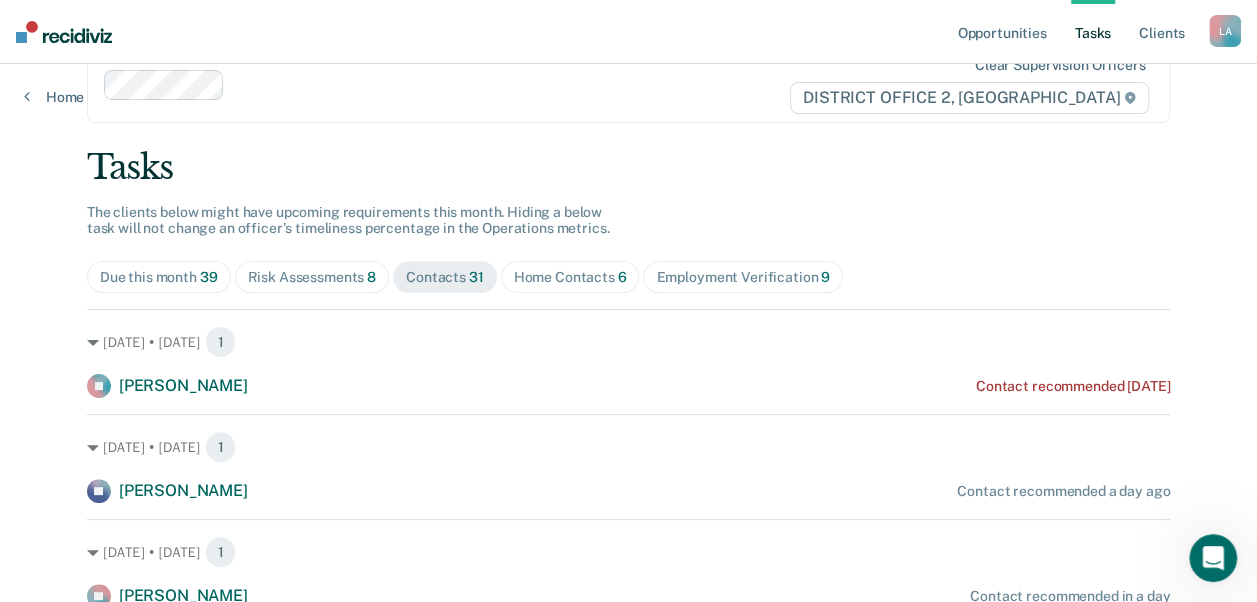 scroll, scrollTop: 0, scrollLeft: 0, axis: both 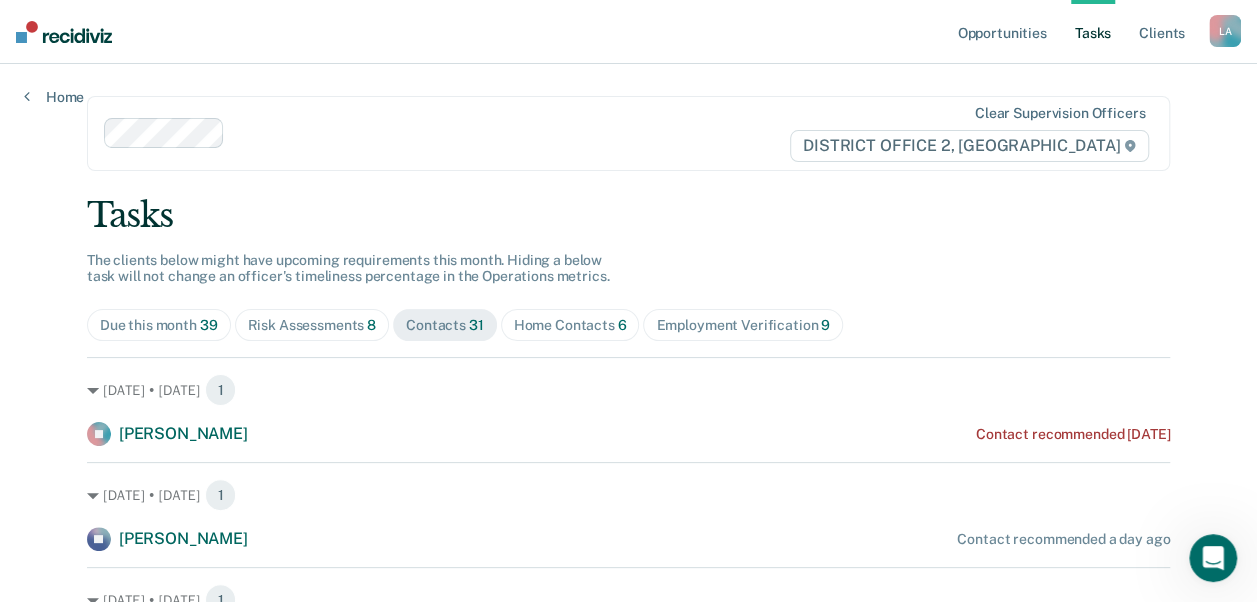 click on "Home Contacts   6" at bounding box center (570, 325) 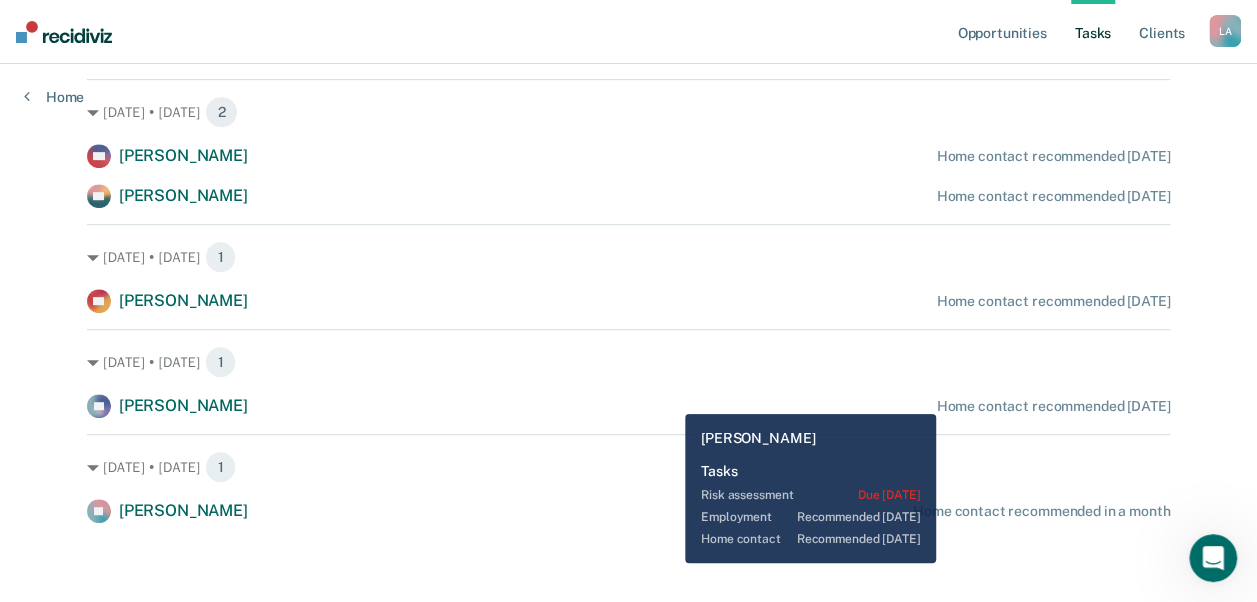 scroll, scrollTop: 0, scrollLeft: 0, axis: both 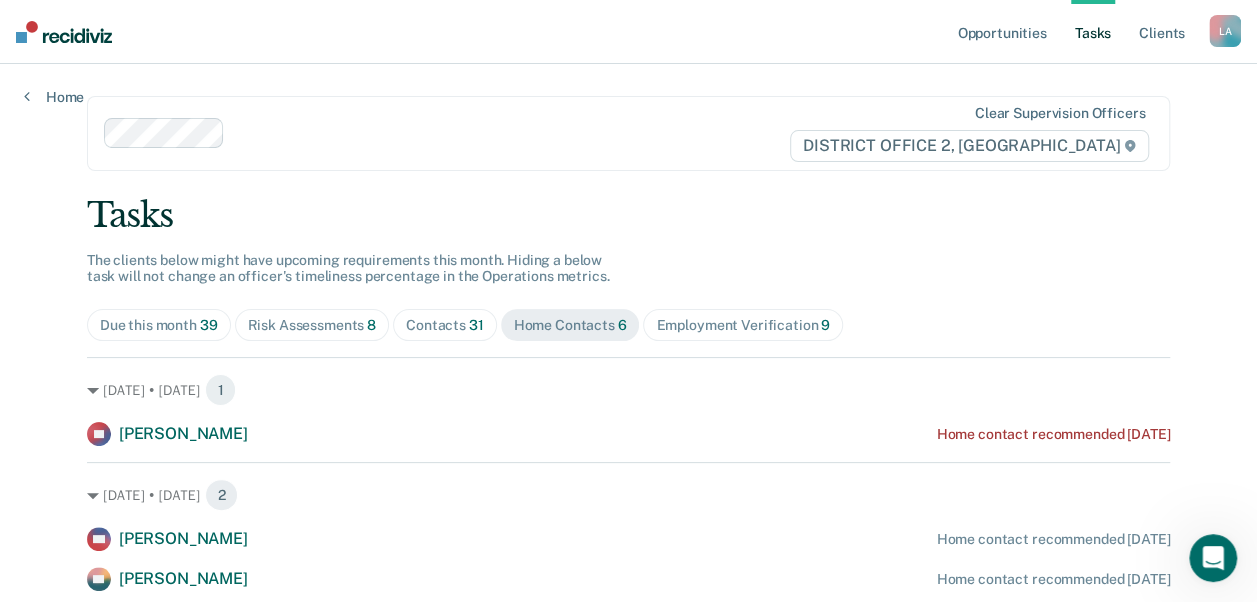 click on "Contacts   31" at bounding box center (445, 325) 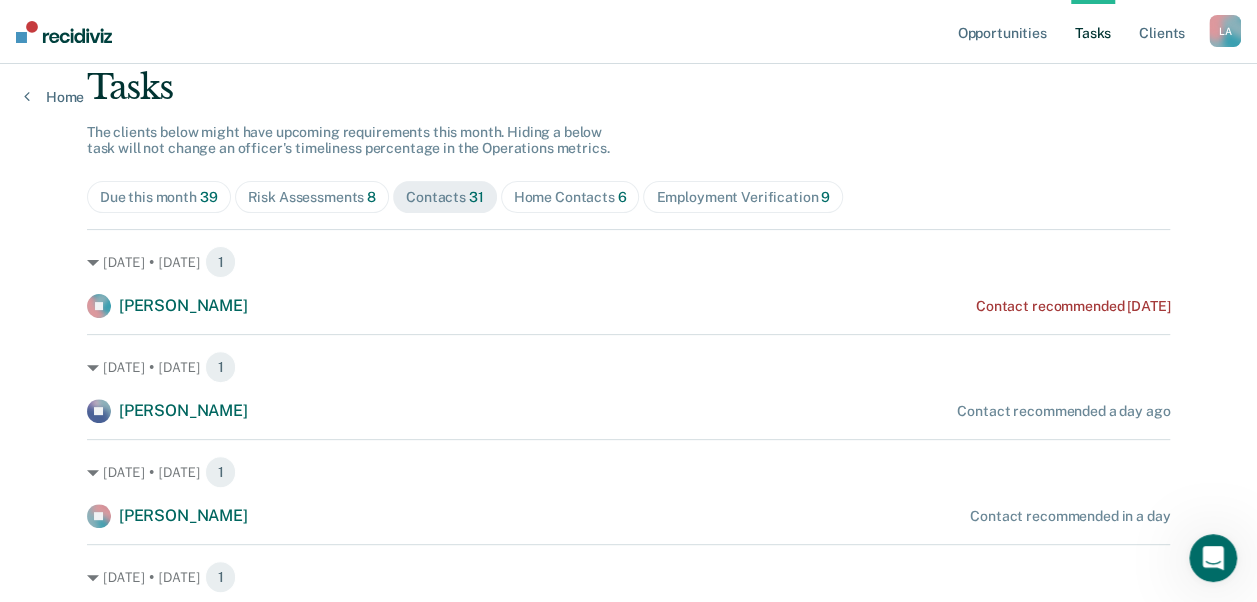 scroll, scrollTop: 0, scrollLeft: 0, axis: both 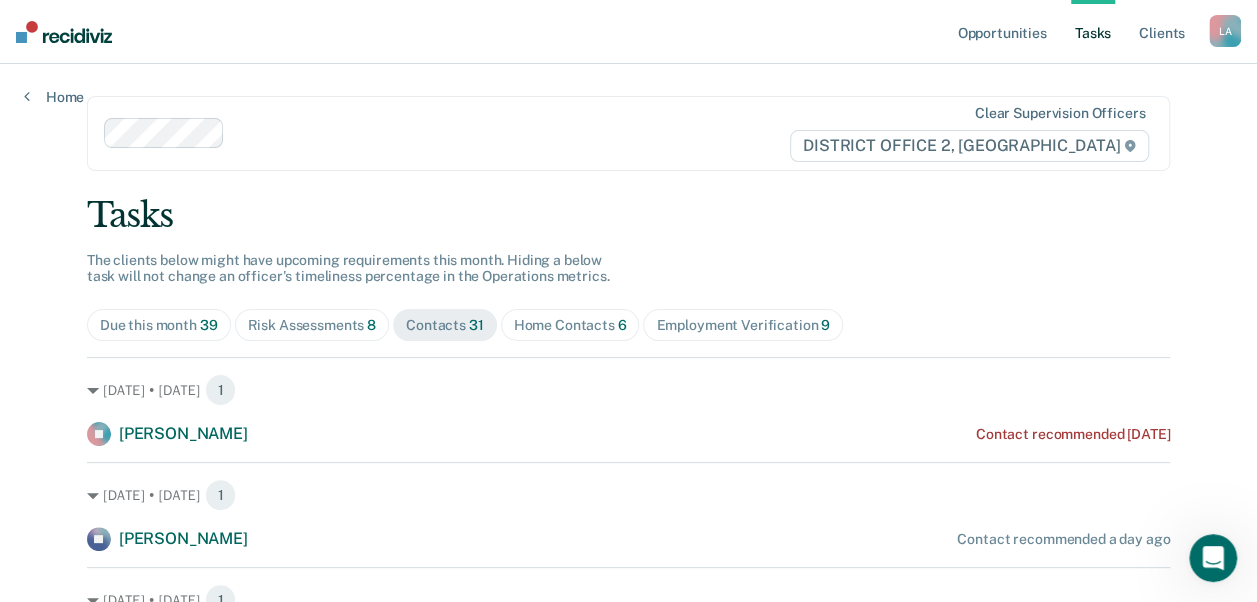 click on "Risk Assessments   8" at bounding box center [312, 325] 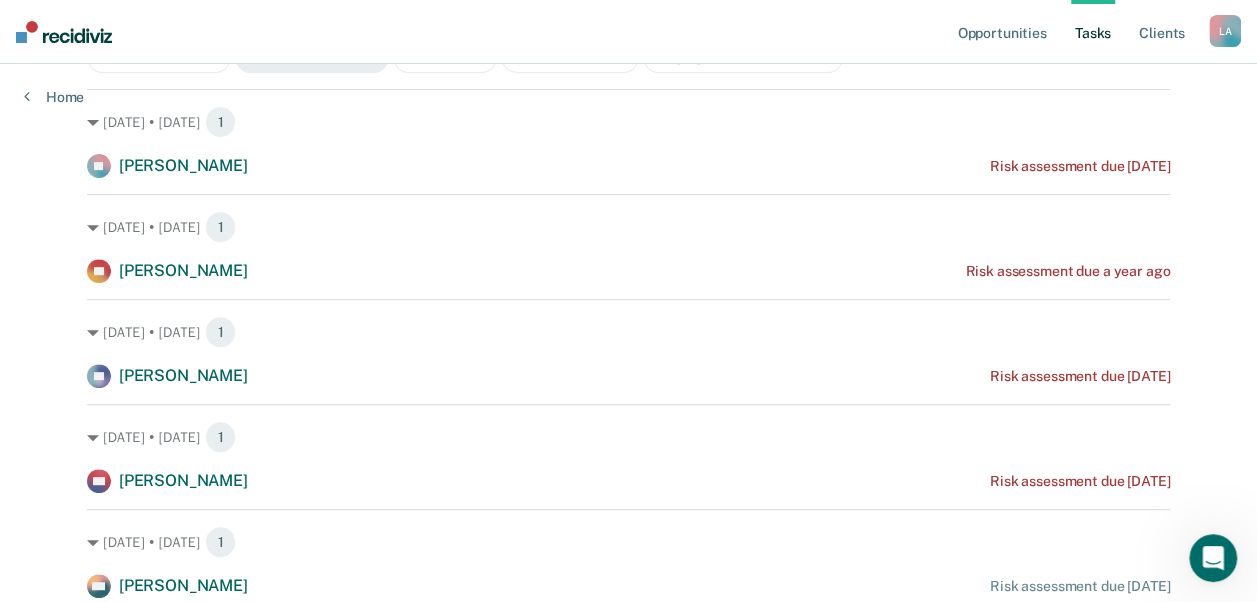 scroll, scrollTop: 268, scrollLeft: 0, axis: vertical 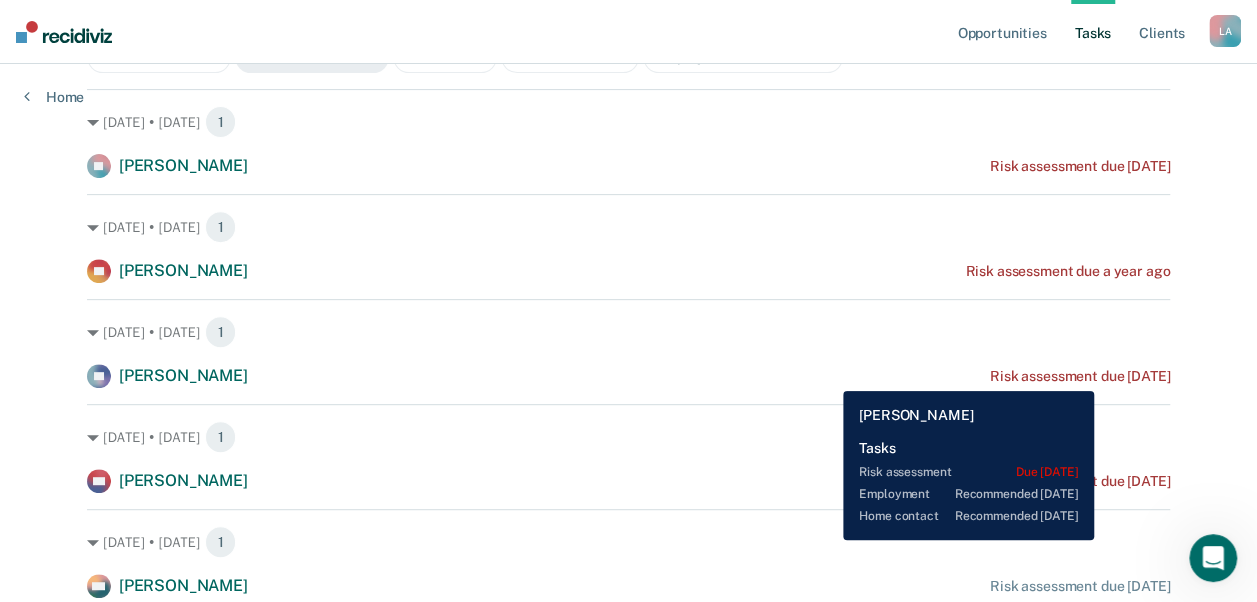 drag, startPoint x: 1112, startPoint y: 376, endPoint x: 757, endPoint y: 308, distance: 361.454 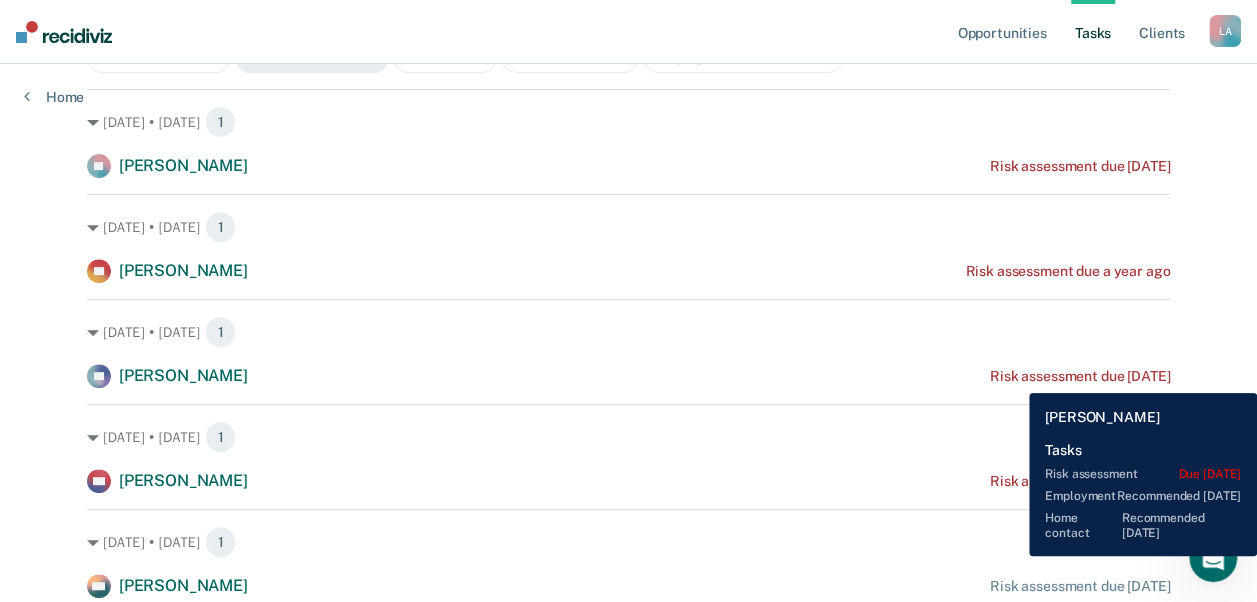 drag, startPoint x: 1014, startPoint y: 378, endPoint x: 1034, endPoint y: 418, distance: 44.72136 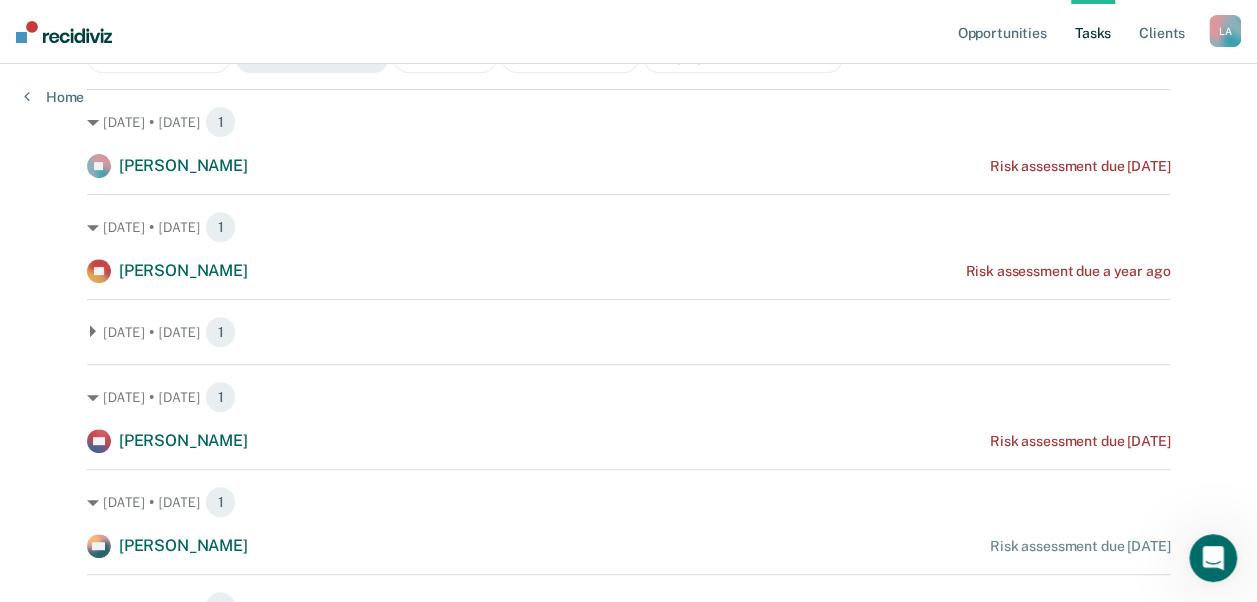 click at bounding box center [628, 299] 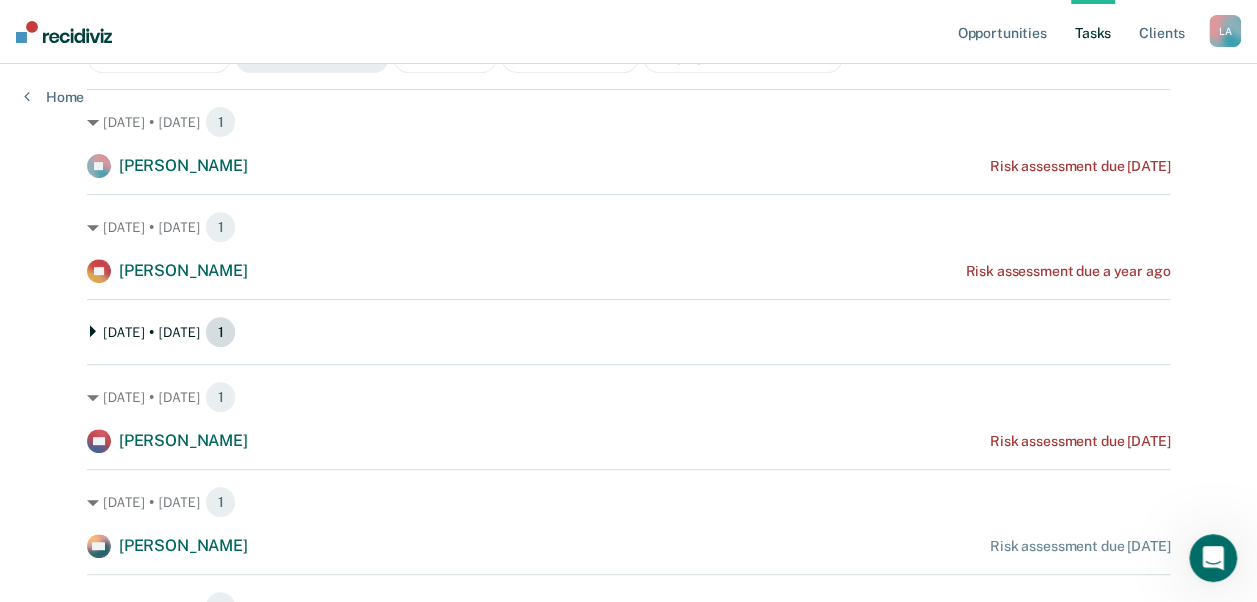 click on "[DATE] • [DATE]   1" at bounding box center (628, 332) 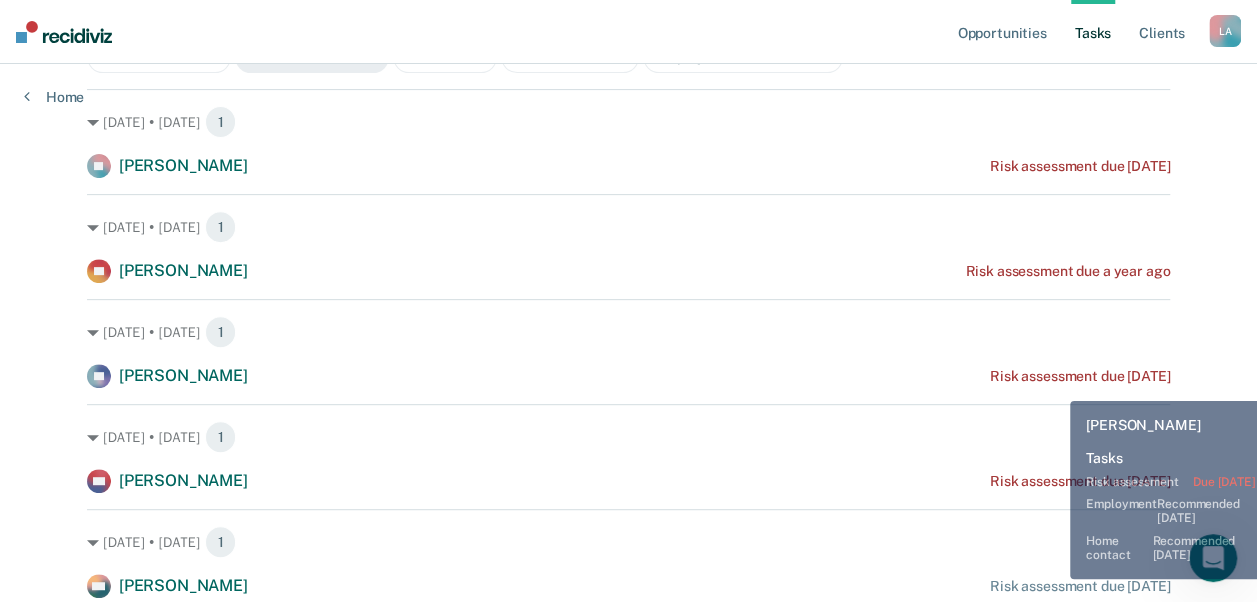 click on "[DATE] • [DATE]   1 DJ [PERSON_NAME] Risk assessment due [DATE]   [DATE] • [DATE]   1 [PERSON_NAME] Risk assessment due a year ago   [DATE] • [DATE]   1 LG [PERSON_NAME] Risk assessment due [DATE]   [DATE] • [DATE]   1 AW [PERSON_NAME] Risk assessment due [DATE]   [DATE] • [DATE]   1 BM [PERSON_NAME] Risk assessment due [DATE]   [DATE] • [DATE]   1 CP [PERSON_NAME] Risk assessment due [DATE]   [DATE] • [DATE]   1 [PERSON_NAME] Risk assessment due in a month   [DATE] • [DATE]   1 RC [PERSON_NAME] Risk assessment due in a month" at bounding box center [628, 501] 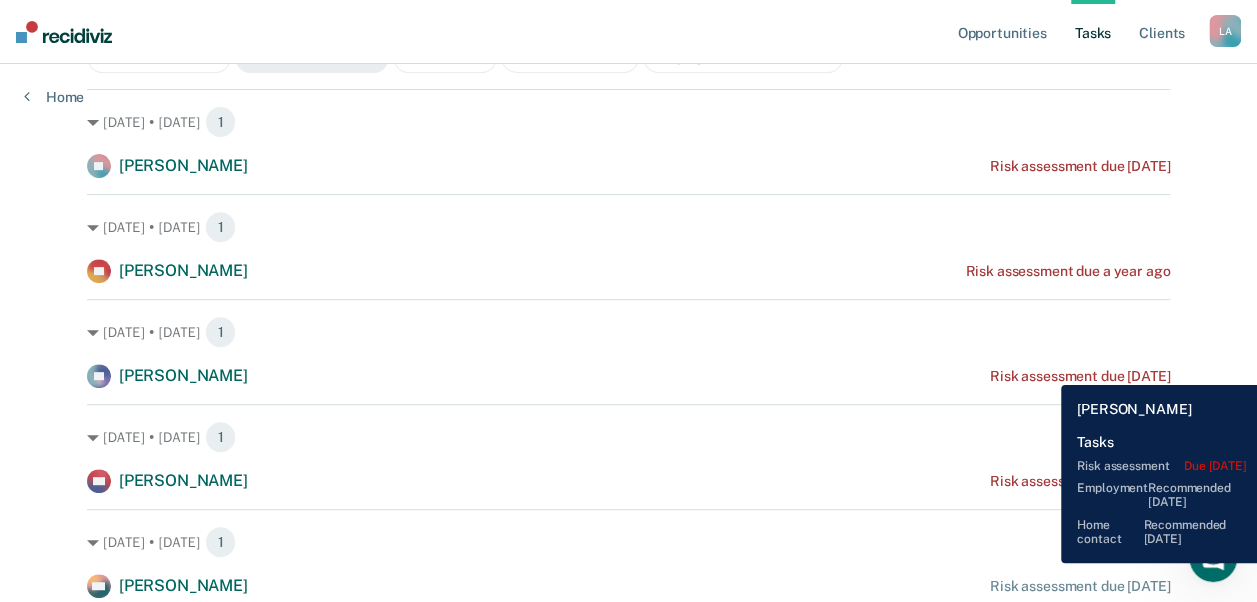 click on "Risk assessment due [DATE]" at bounding box center (1080, 376) 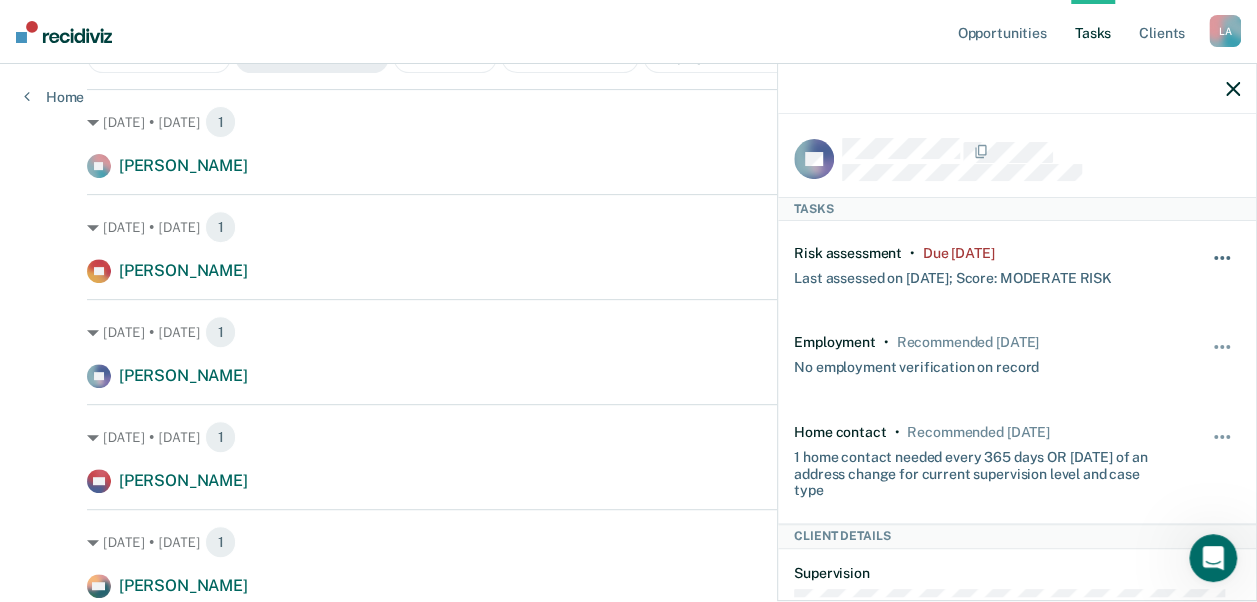 click at bounding box center [1223, 268] 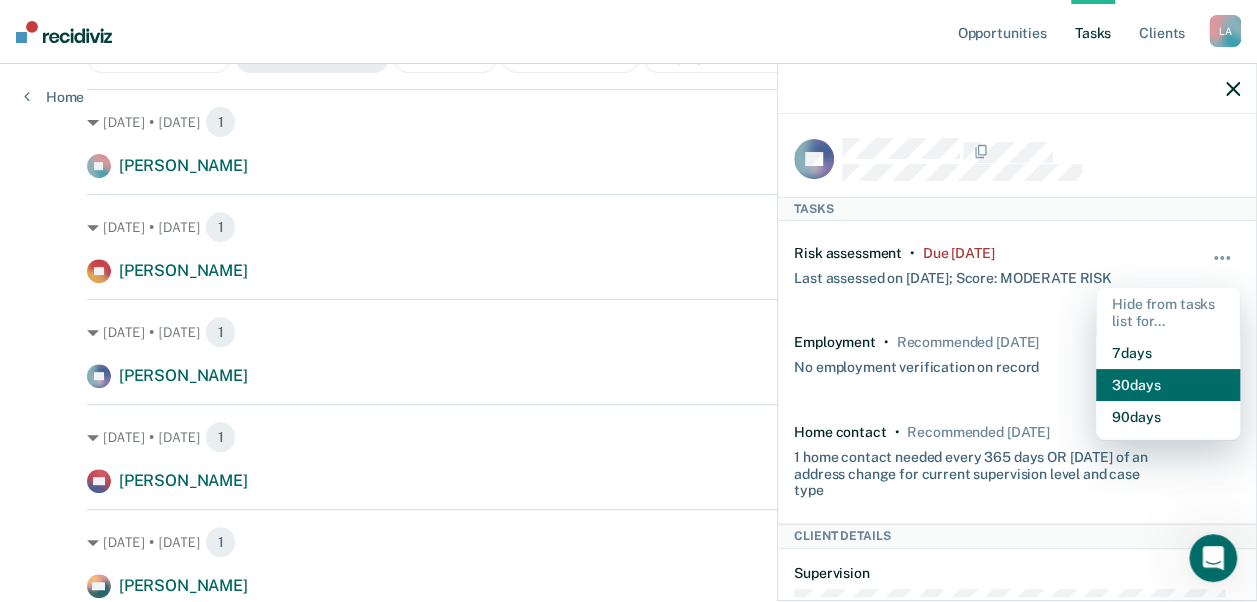 click on "30  days" at bounding box center (1168, 385) 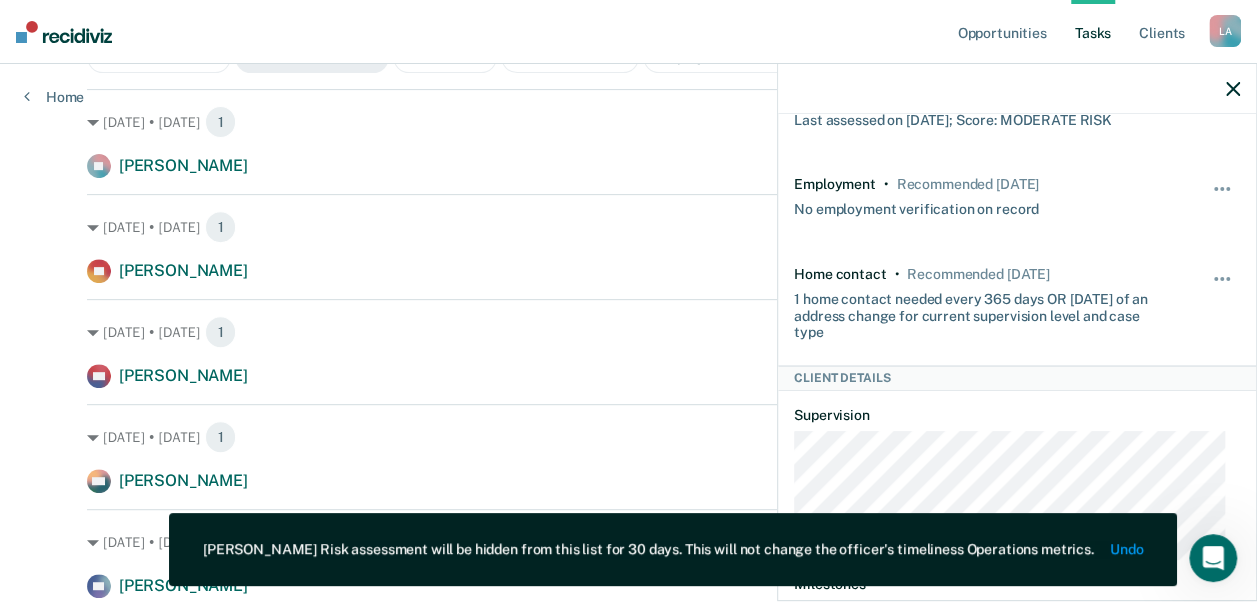 scroll, scrollTop: 188, scrollLeft: 0, axis: vertical 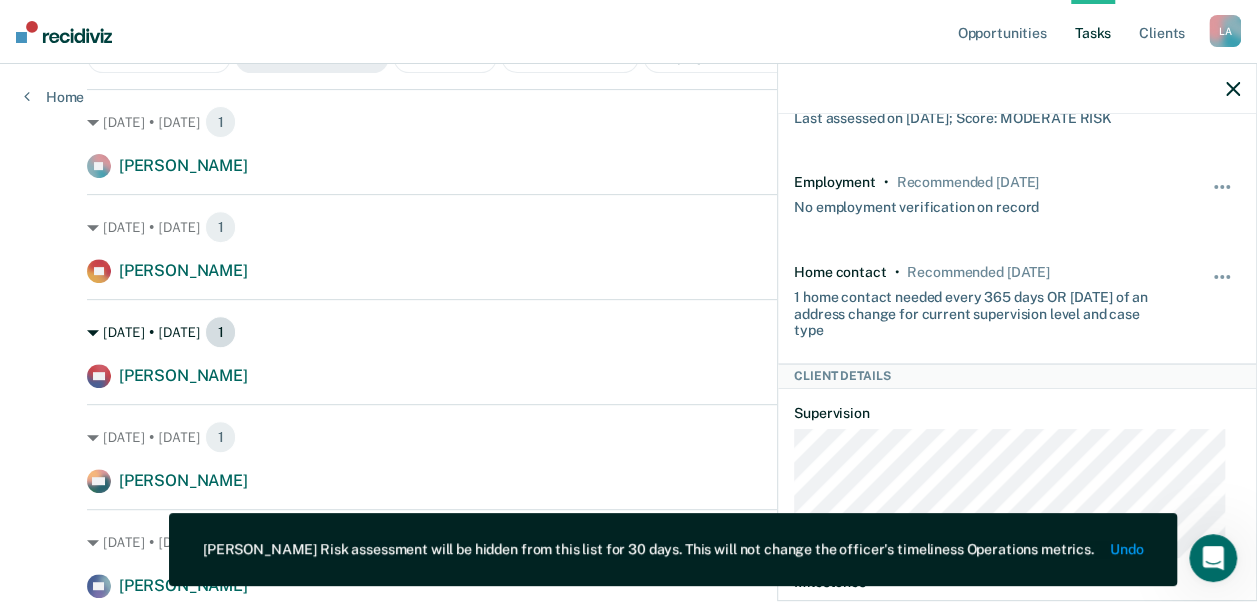 click on "[DATE] • [DATE]   1" at bounding box center [628, 332] 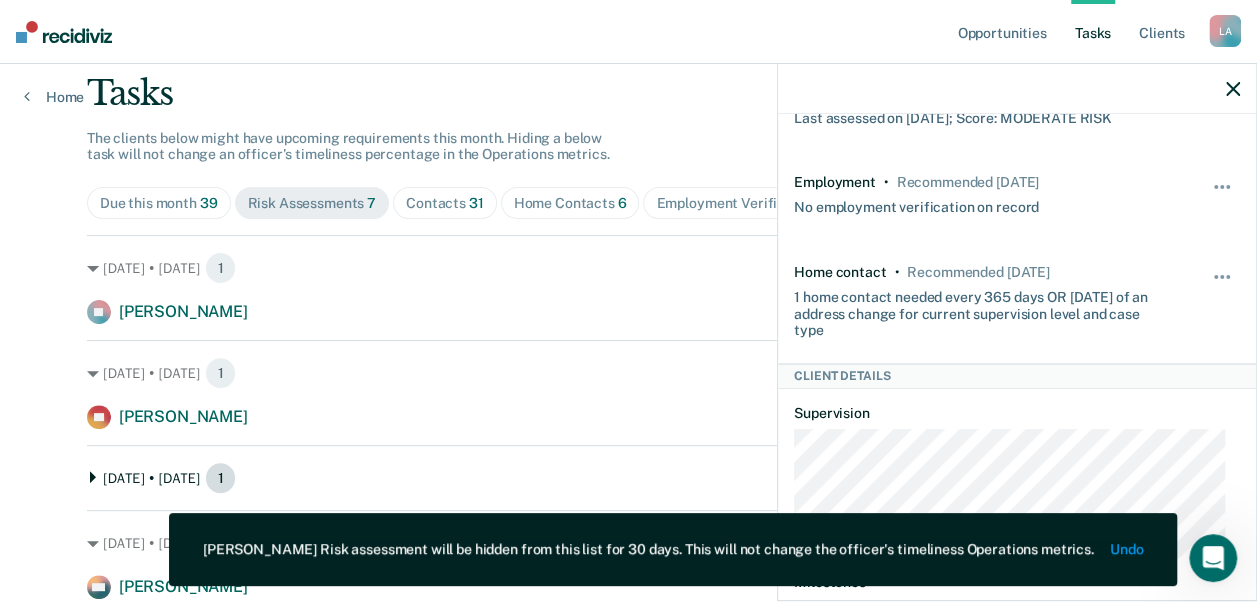 scroll, scrollTop: 120, scrollLeft: 0, axis: vertical 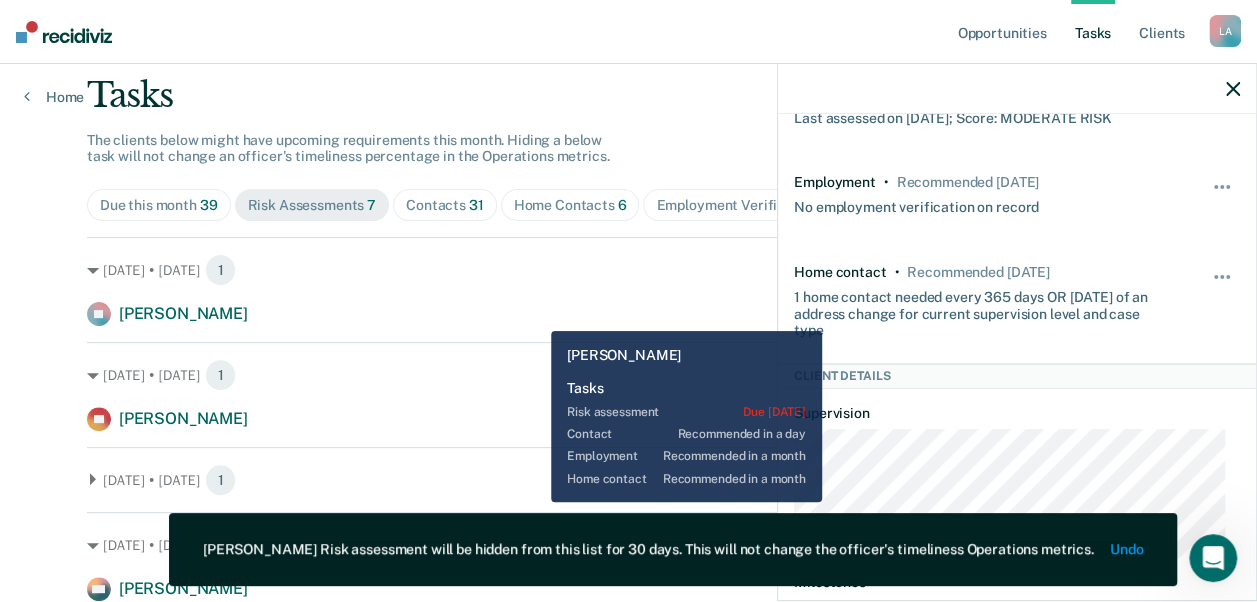 click on "DJ [PERSON_NAME] Risk assessment due [DATE]" at bounding box center [628, 314] 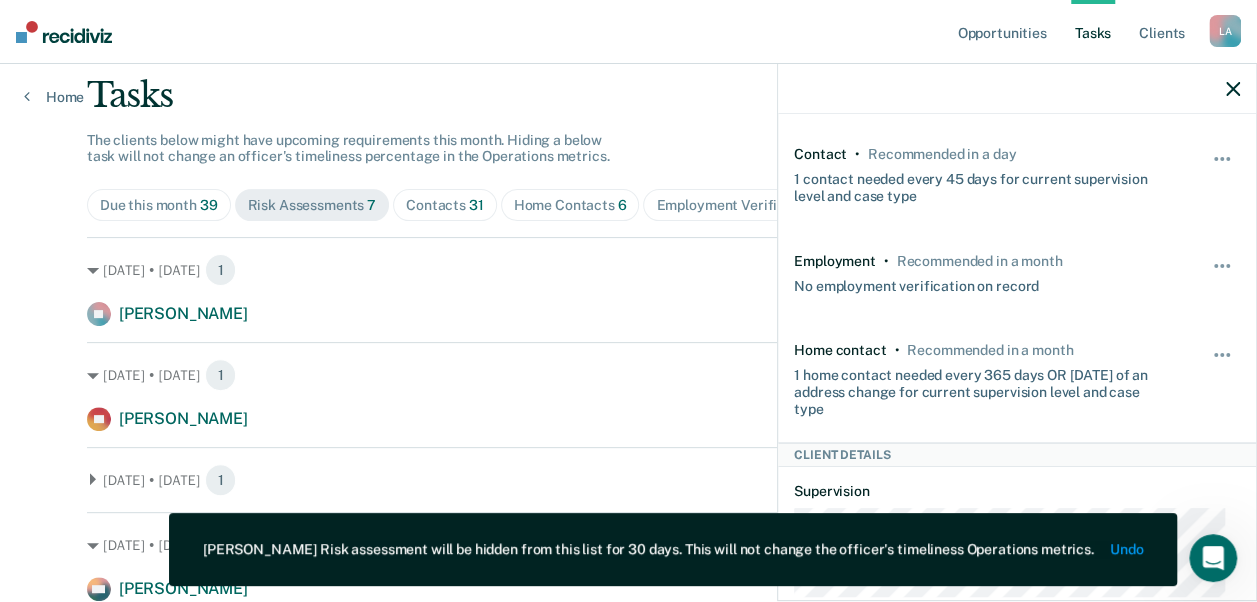 click at bounding box center (1233, 88) 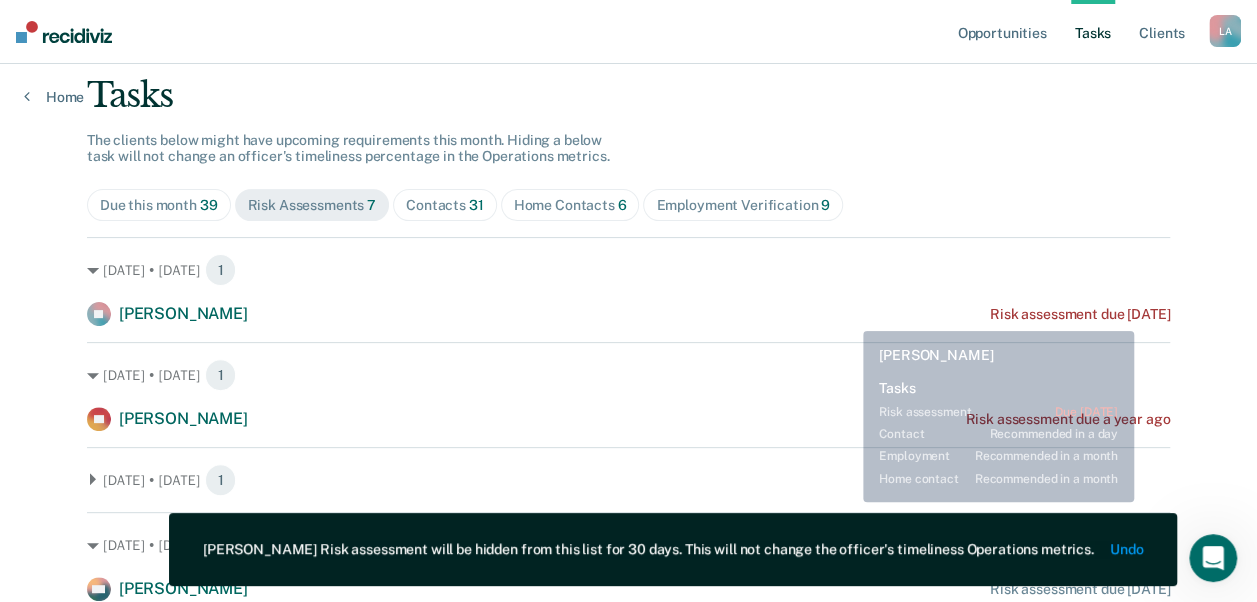 click on "Risk assessment due [DATE]" at bounding box center (1080, 314) 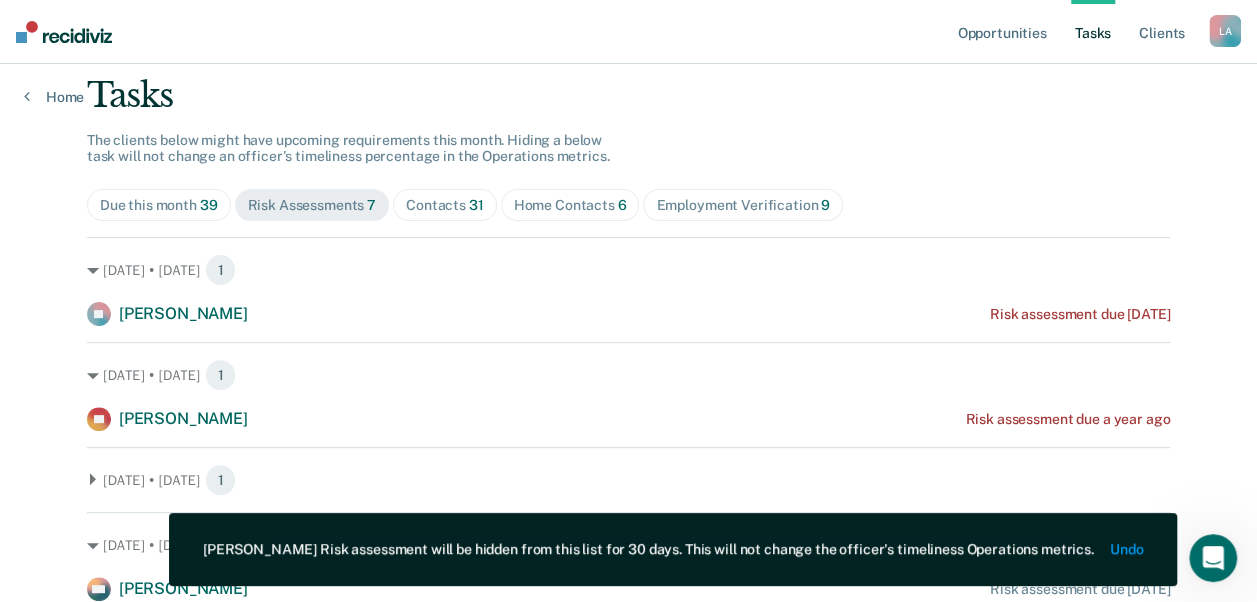 click on "[DATE] • [DATE]   1 DJ [PERSON_NAME] Risk assessment due [DATE]" at bounding box center [628, 281] 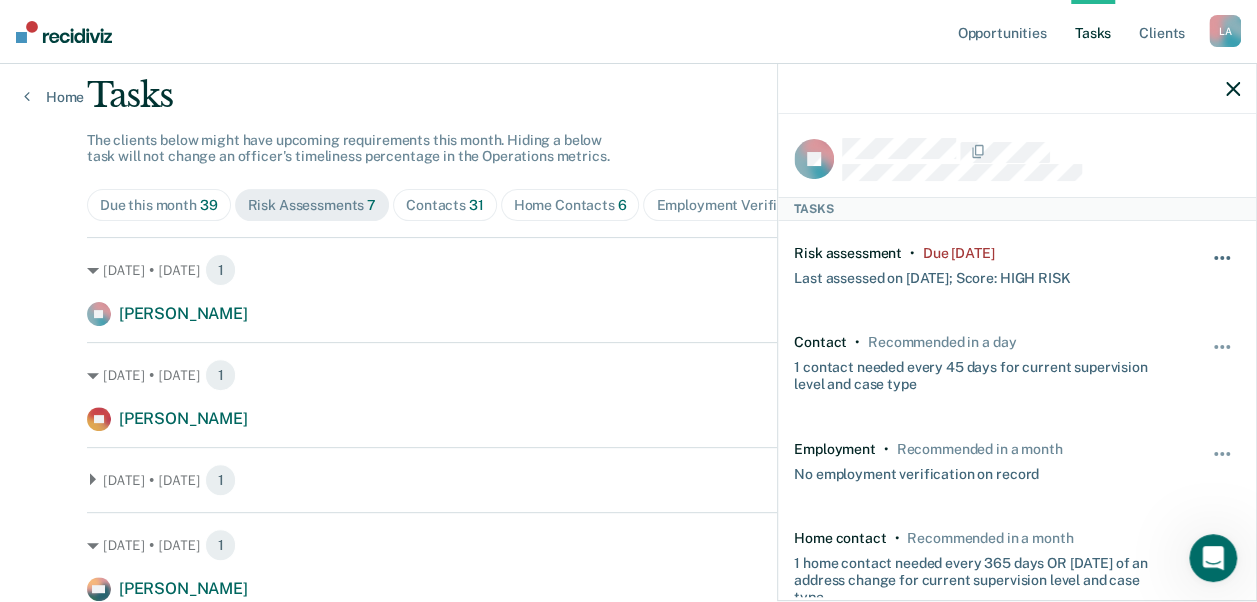 click at bounding box center [1223, 268] 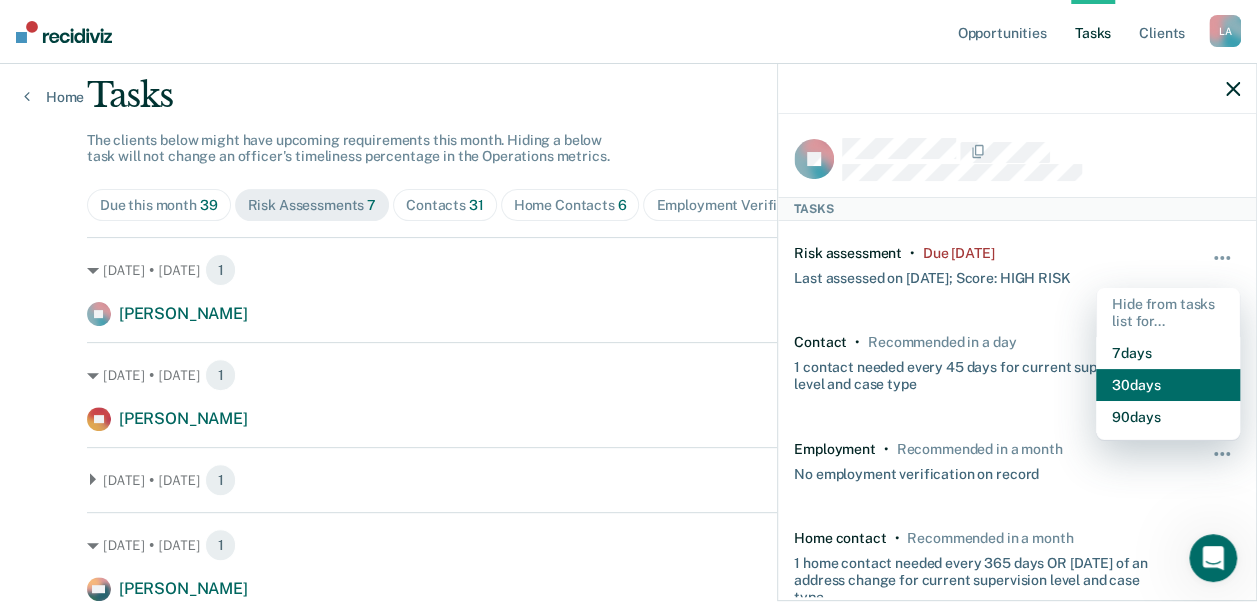 click on "30  days" at bounding box center [1168, 385] 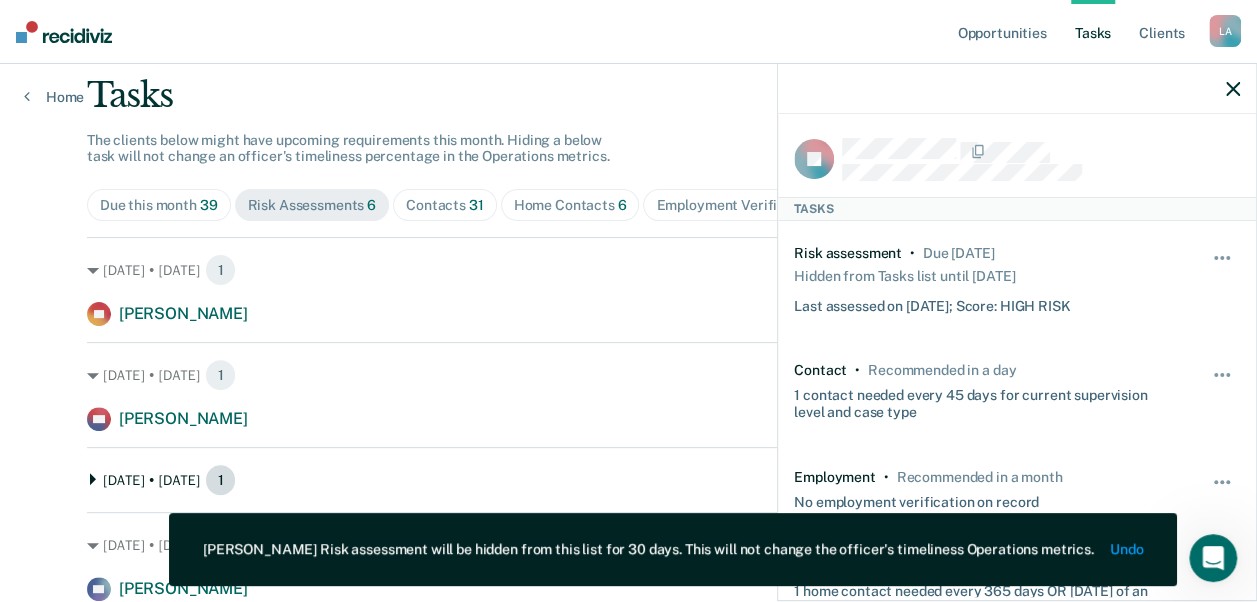 click 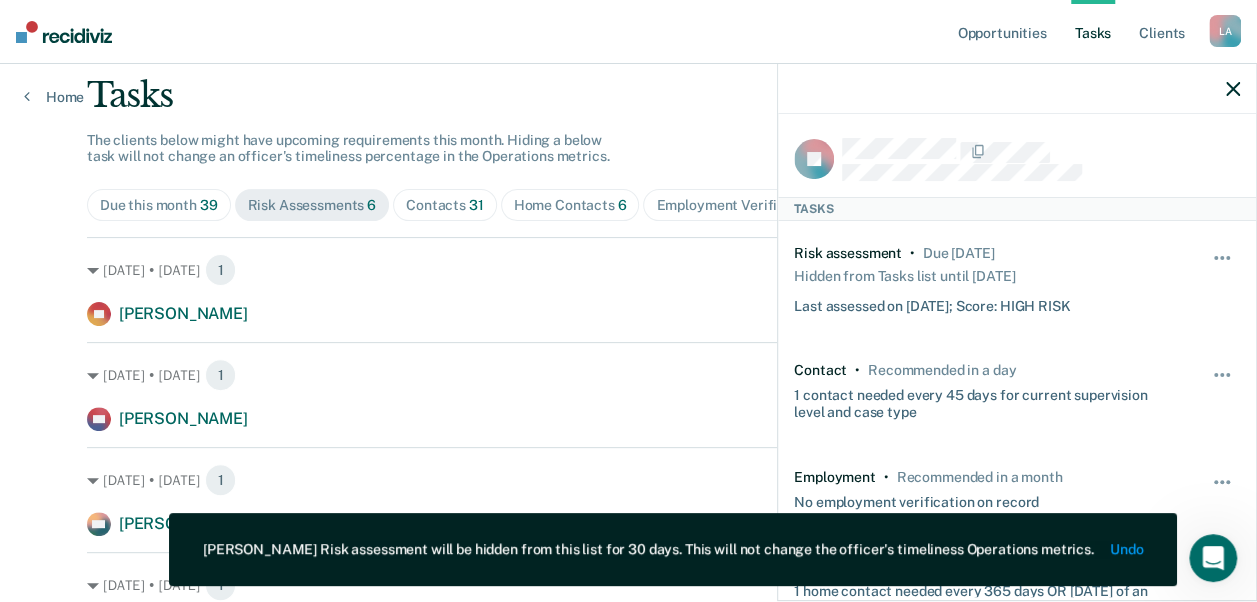 click on "Clear   supervision officers DISTRICT OFFICE 2, LEWISTON   Tasks The clients below might have upcoming requirements this month. Hiding a below task will not change an officer's timeliness percentage in the Operations metrics. Due this month   39 Risk Assessments   6 Contacts   31 Home Contacts   6 Employment Verification   [DATE] • [DATE]   1 [PERSON_NAME] Risk assessment due a year ago   [DATE] • [DATE]   1 AW [PERSON_NAME] Risk assessment due [DATE]   [DATE] • [DATE]   1 BM [PERSON_NAME] Risk assessment due [DATE]   [DATE] • [DATE]   1 CP [PERSON_NAME] Risk assessment due [DATE]   [DATE] • [DATE]   1 [PERSON_NAME] Risk assessment due in a month   [DATE] • [DATE]   1 RC [PERSON_NAME] Risk assessment due in a month" at bounding box center (628, 413) 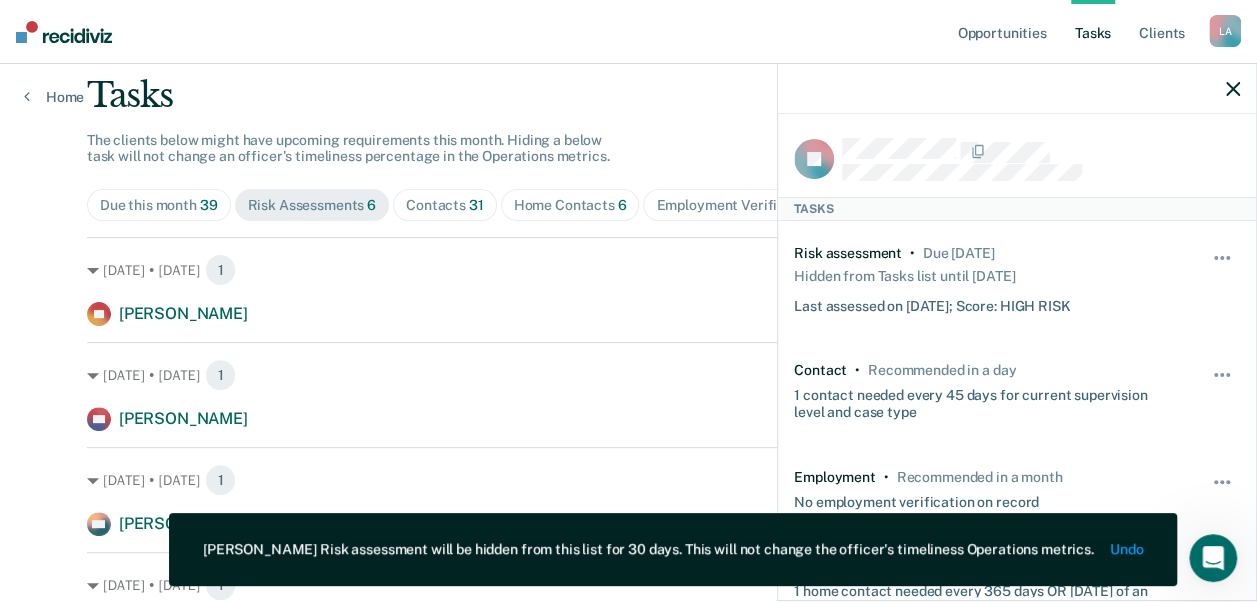 click 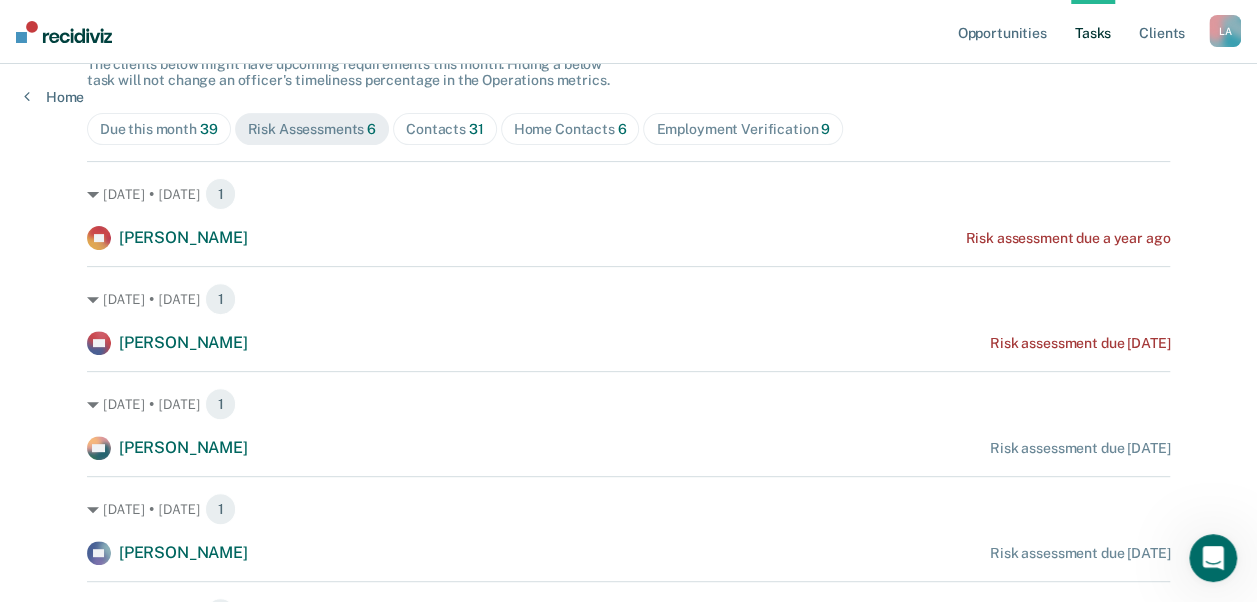 scroll, scrollTop: 194, scrollLeft: 0, axis: vertical 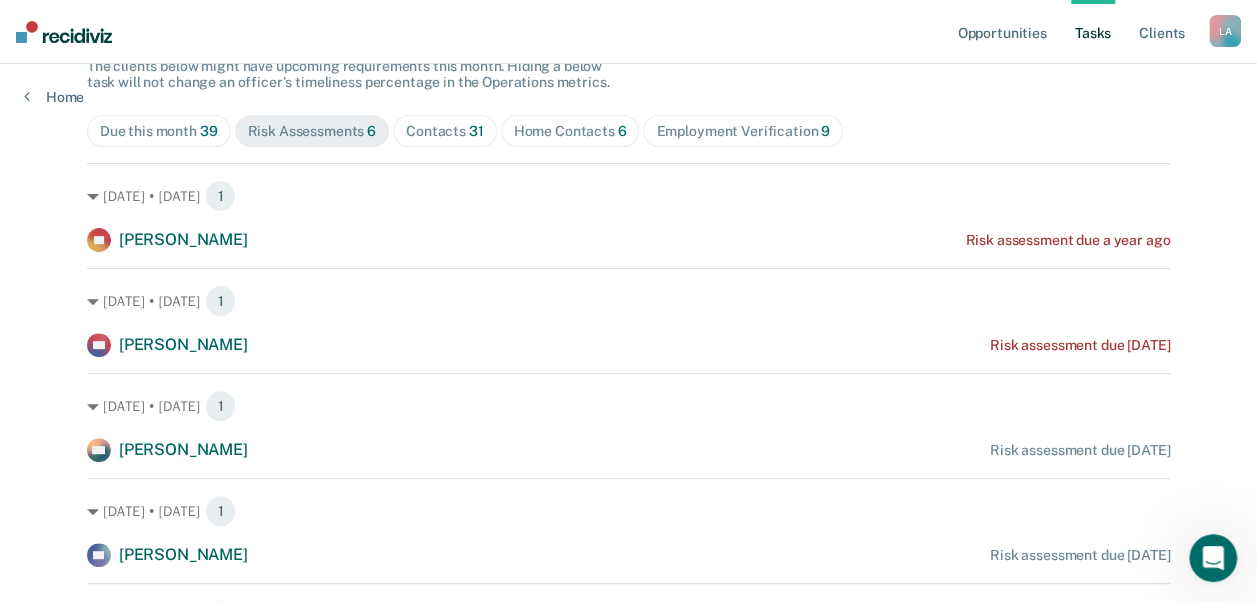 click on "Tasks The clients below might have upcoming requirements this month. Hiding a below task will not change an officer's timeliness percentage in the Operations metrics. Due this month   39 Risk Assessments   6 Contacts   31 Home Contacts   6 Employment Verification   [DATE] • [DATE]   1 [PERSON_NAME] Risk assessment due a year ago   [DATE] • [DATE]   1 AW [PERSON_NAME] Risk assessment due [DATE]   [DATE] • [DATE]   1 BM [PERSON_NAME] Risk assessment due [DATE]   [DATE] • [DATE]   1 CP [PERSON_NAME] Risk assessment due [DATE]   [DATE] • [DATE]   1 [PERSON_NAME] Risk assessment due in a month   [DATE] • [DATE]   1 RC [PERSON_NAME] Risk assessment due in a month" at bounding box center (628, 389) 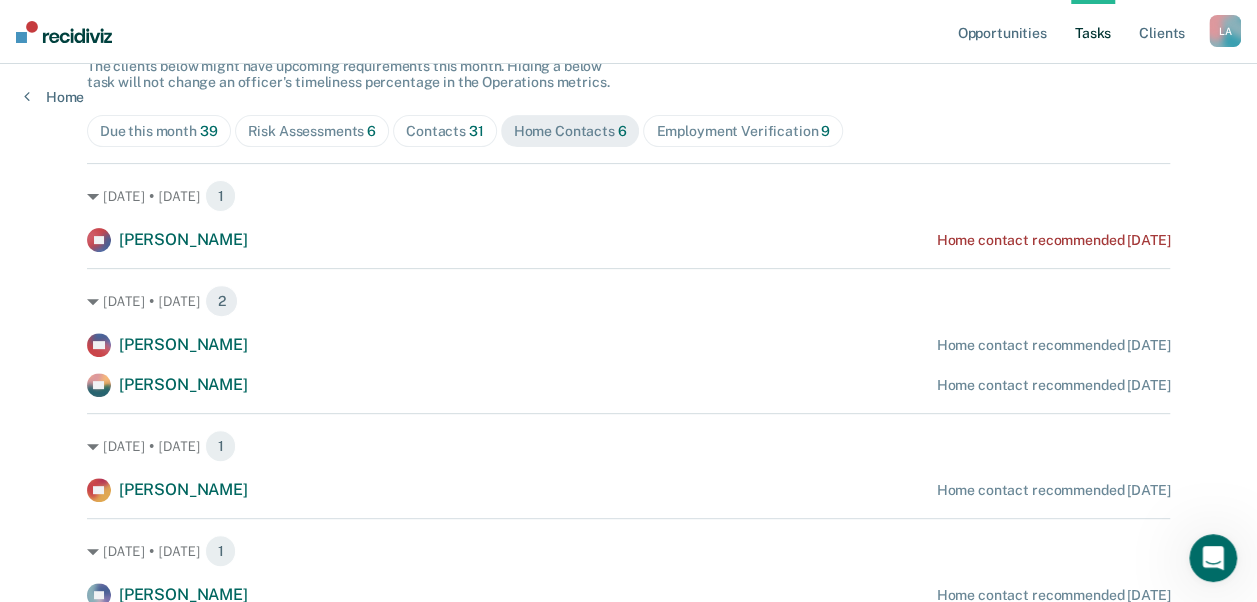 click on "Employment Verification   9" at bounding box center [743, 131] 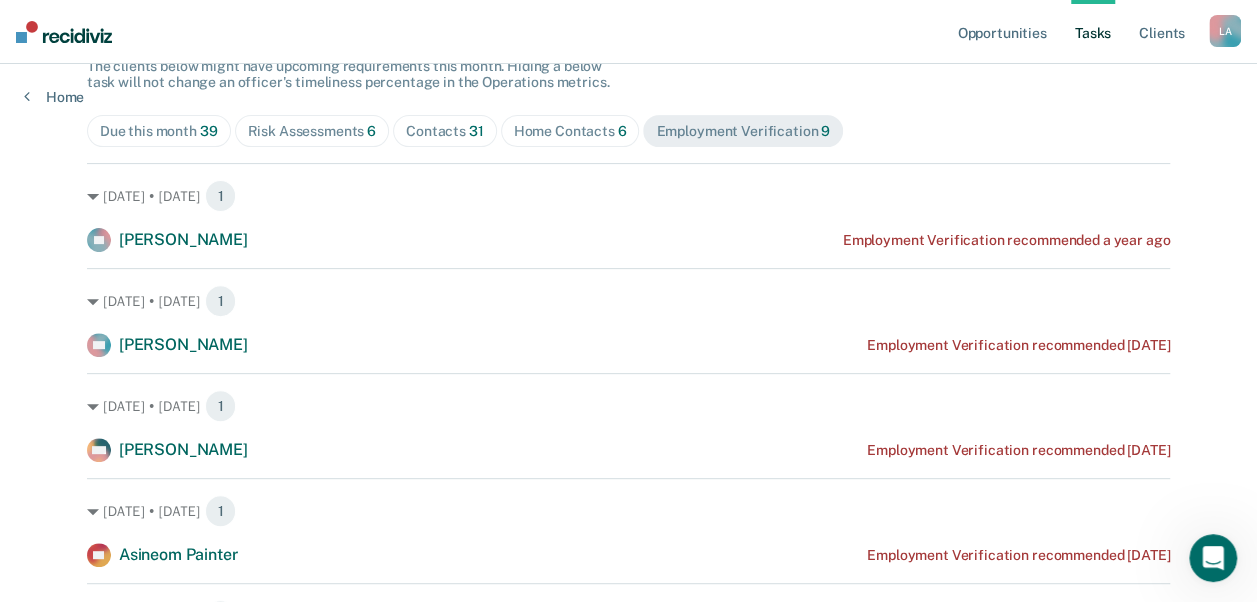 click on "Home Contacts   6" at bounding box center [570, 131] 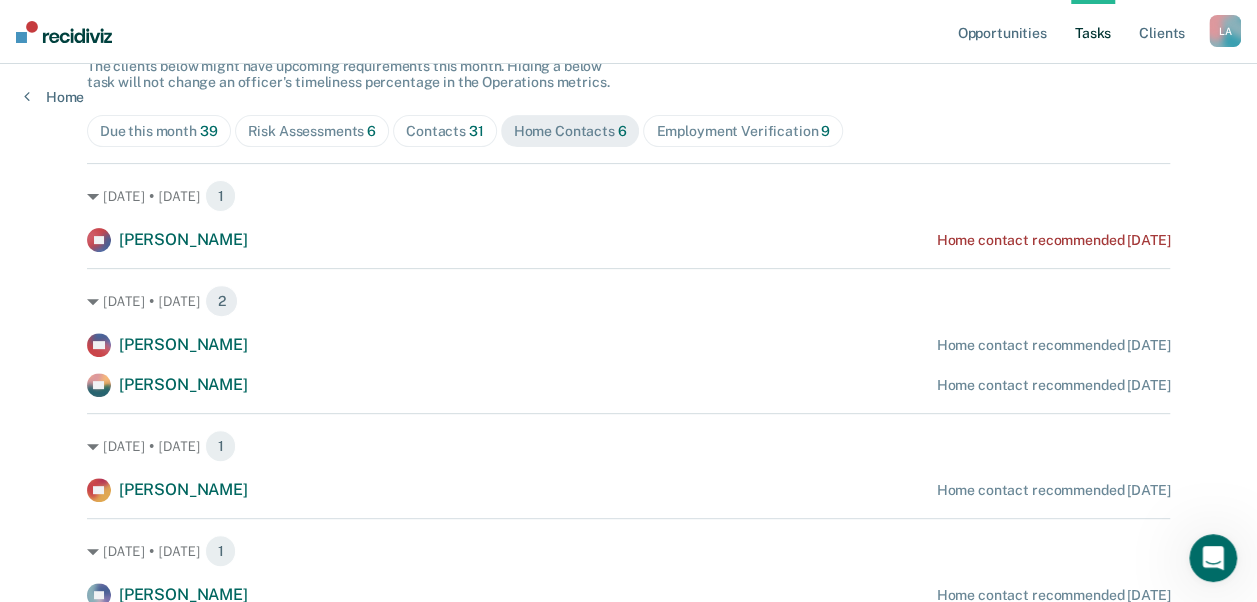 click on "Employment Verification   9" at bounding box center (743, 131) 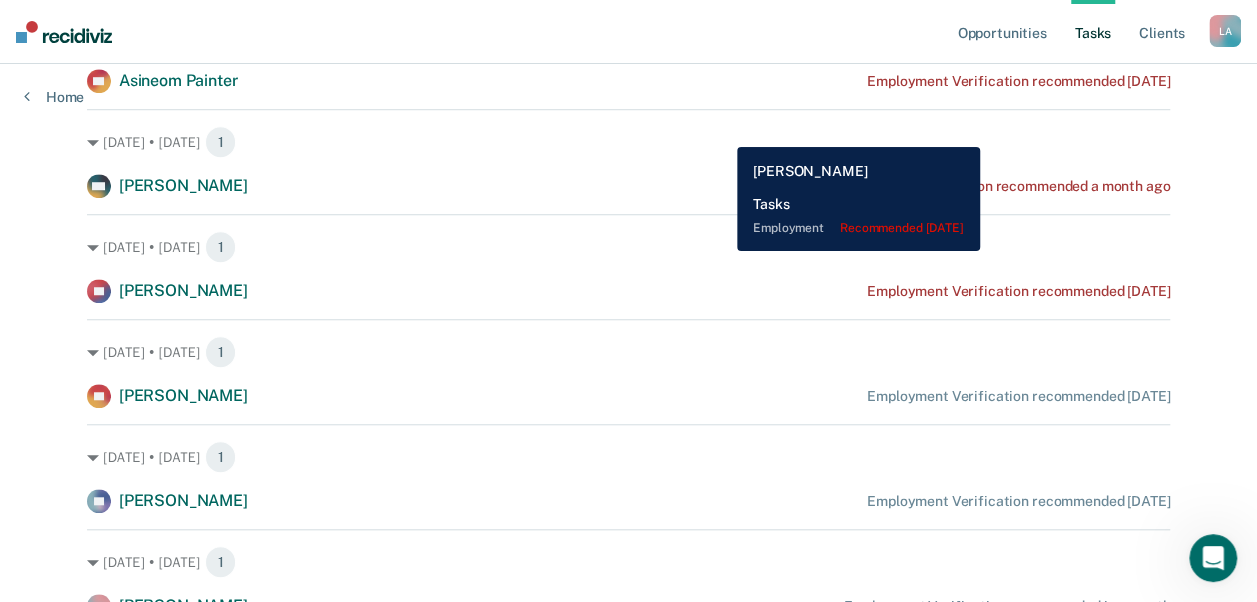 scroll, scrollTop: 763, scrollLeft: 0, axis: vertical 